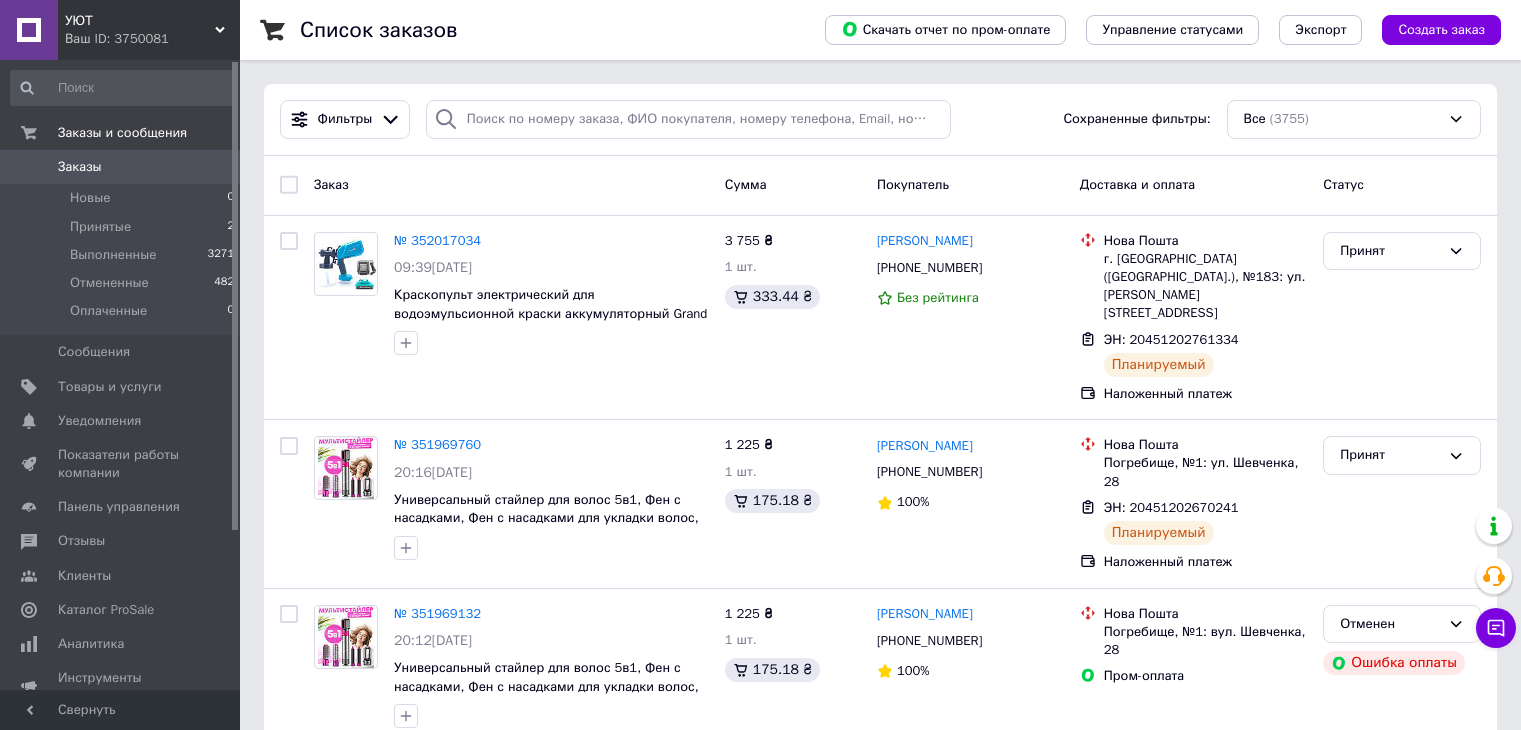 scroll, scrollTop: 0, scrollLeft: 0, axis: both 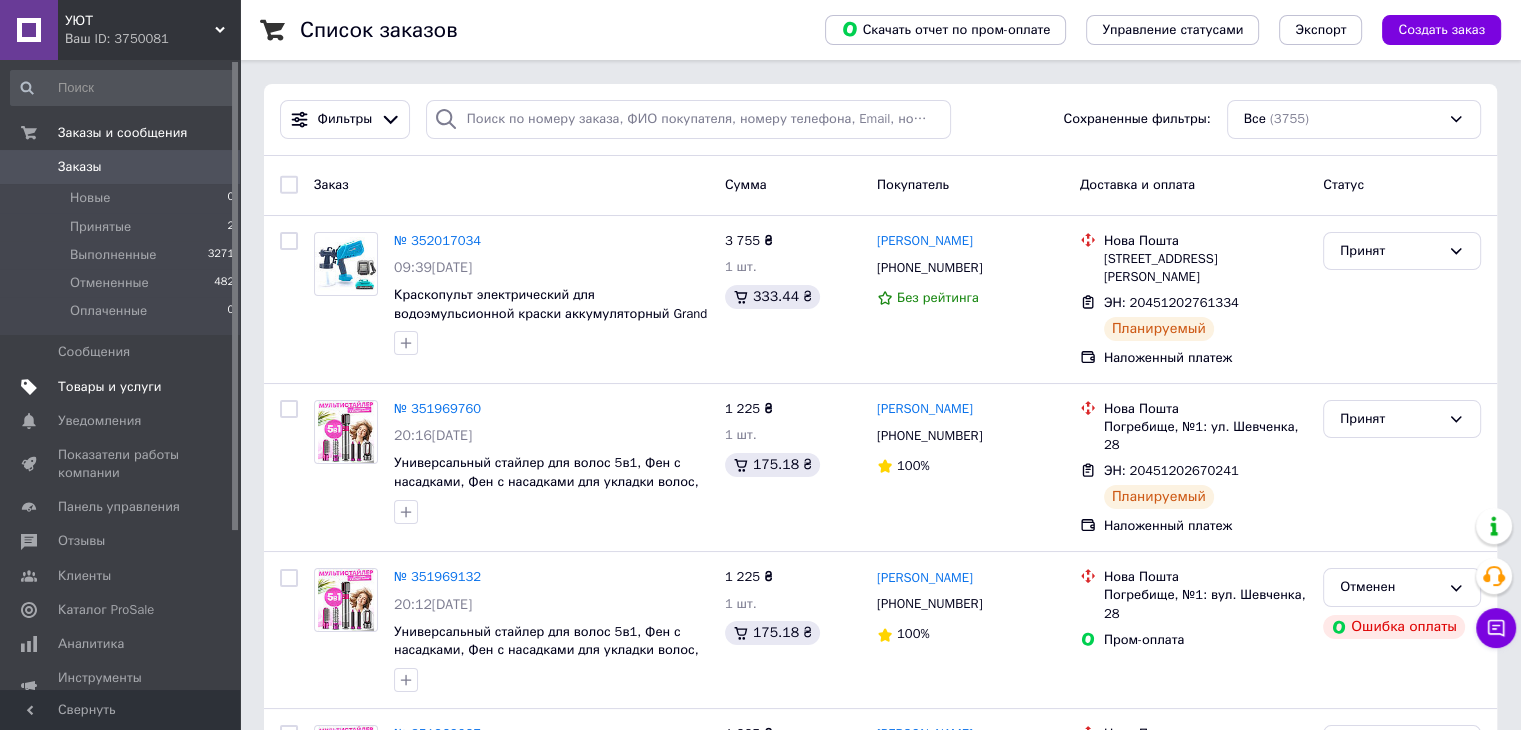 click on "Товары и услуги" at bounding box center (121, 387) 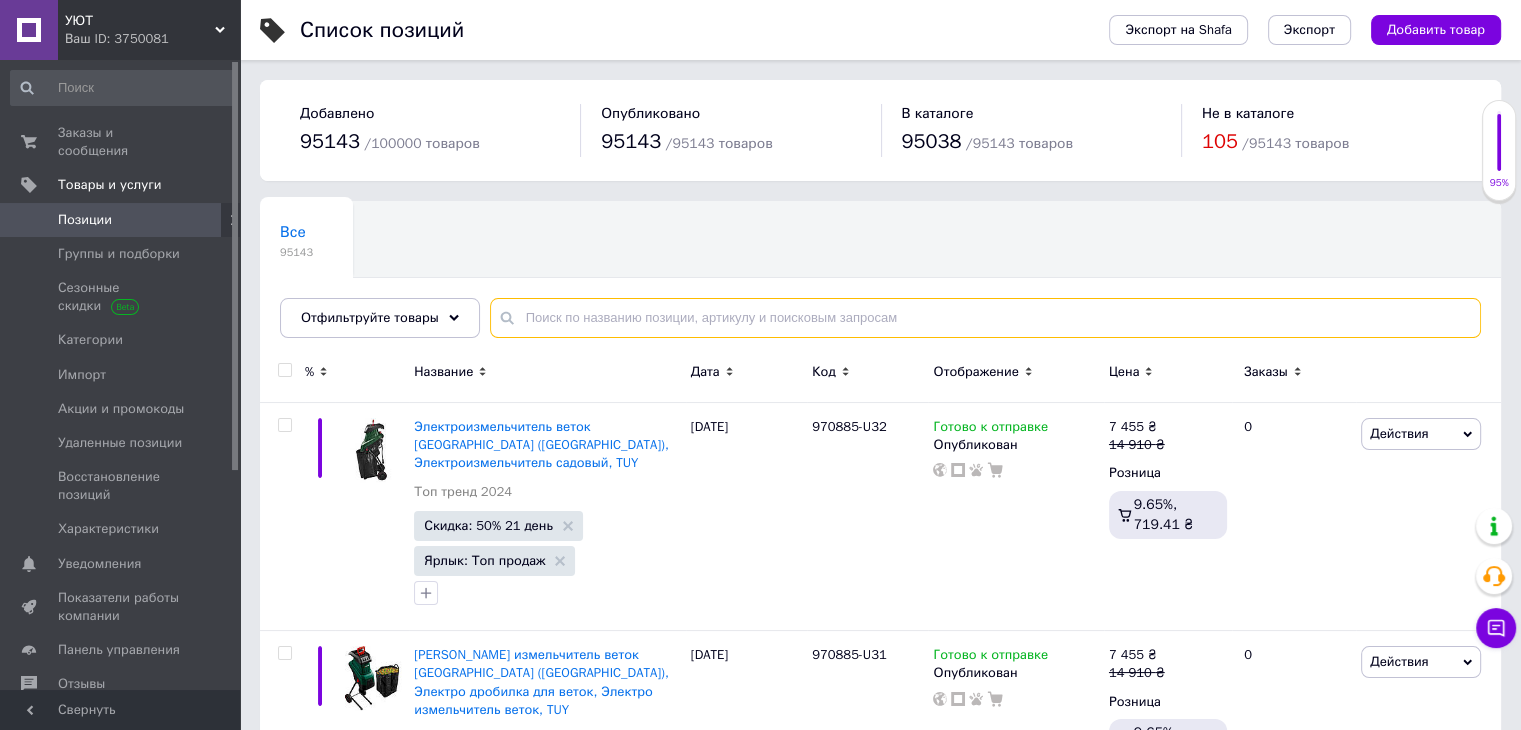 click at bounding box center [985, 318] 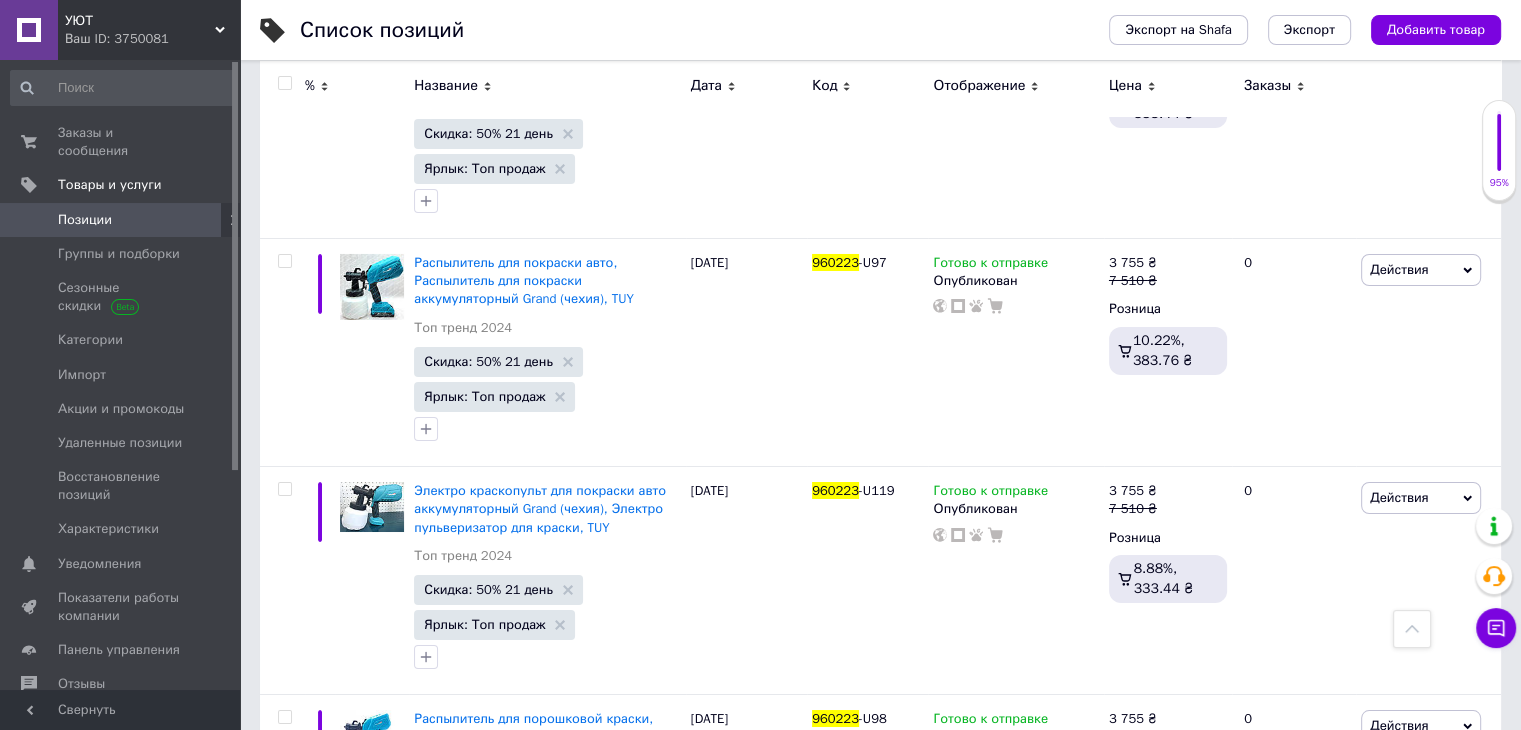 scroll, scrollTop: 22136, scrollLeft: 0, axis: vertical 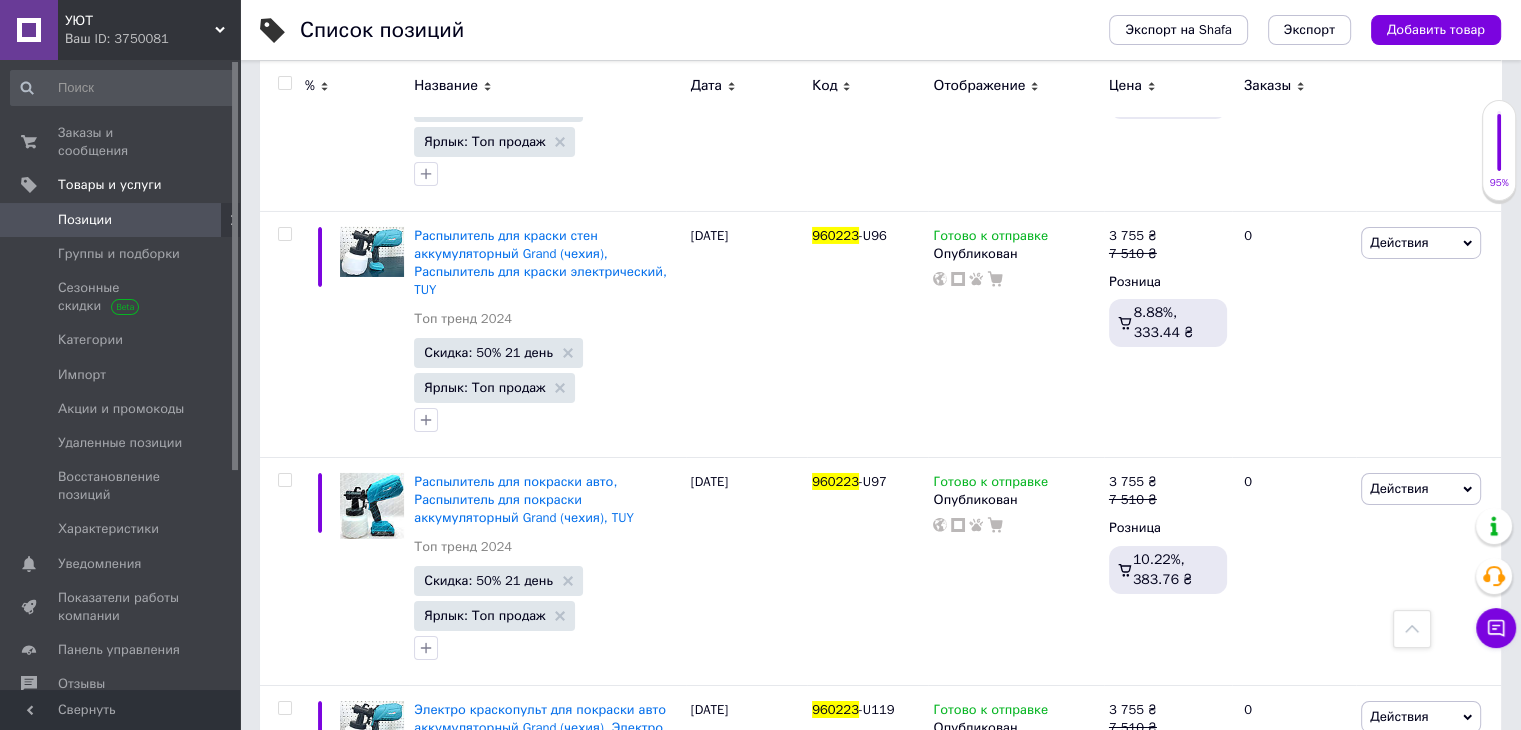 type on "960223" 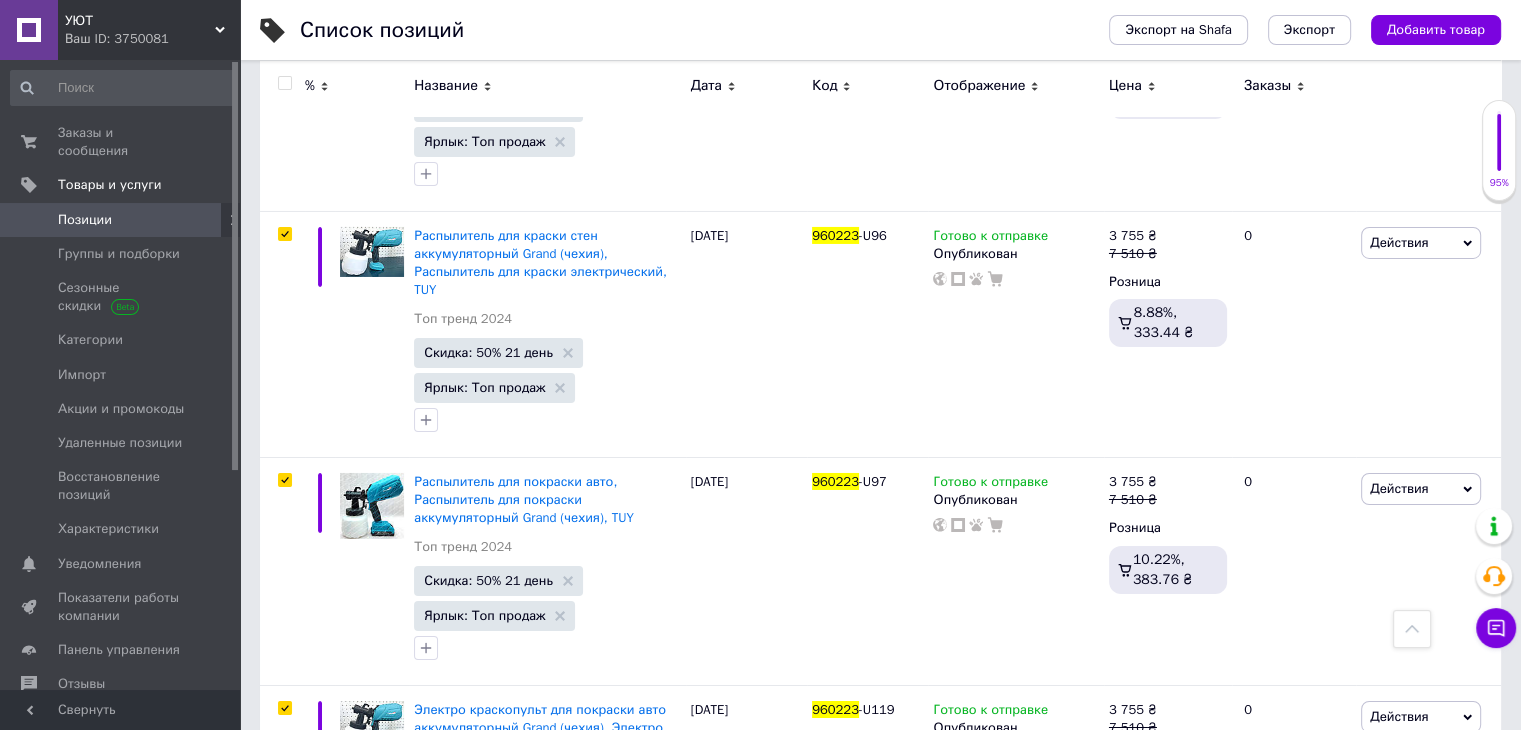 checkbox on "true" 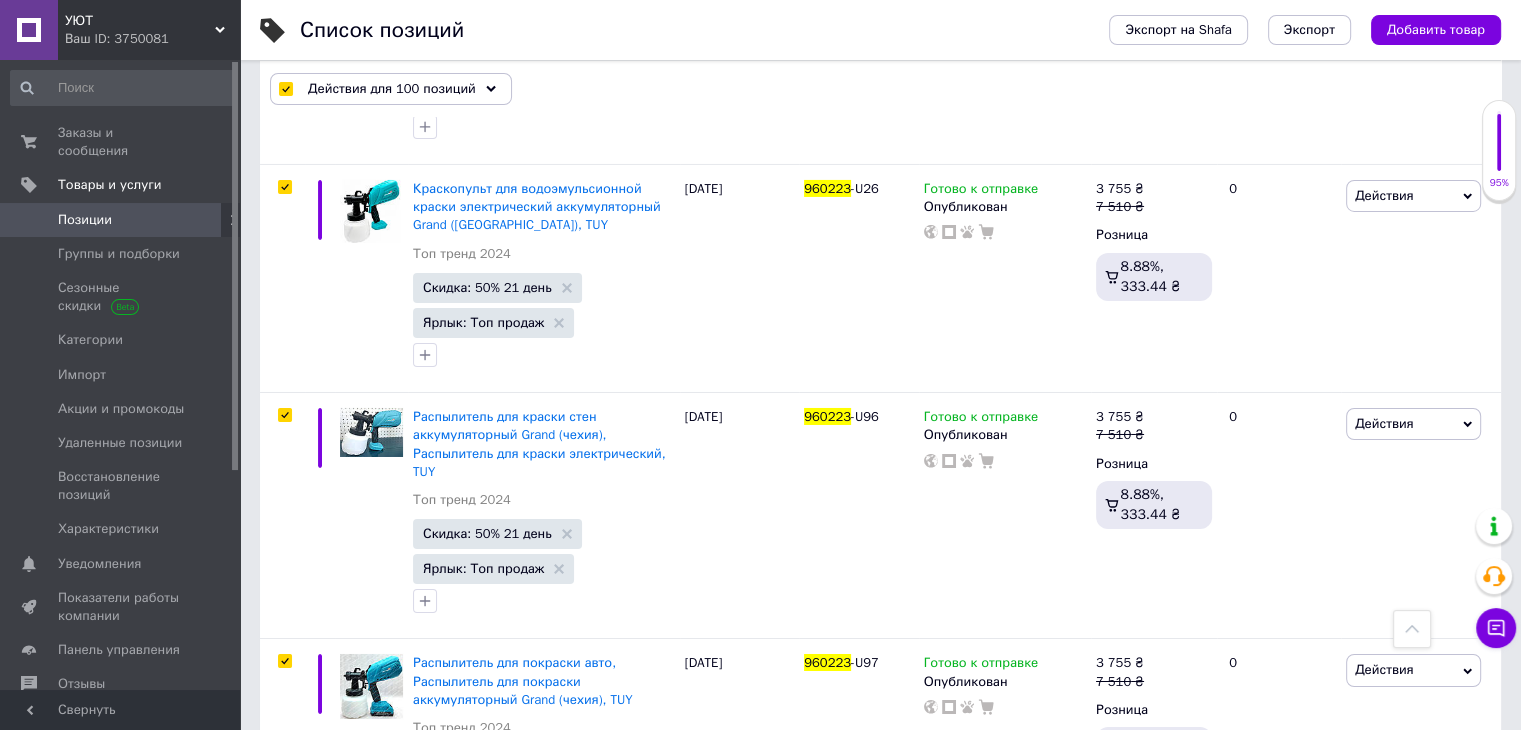 scroll, scrollTop: 22226, scrollLeft: 0, axis: vertical 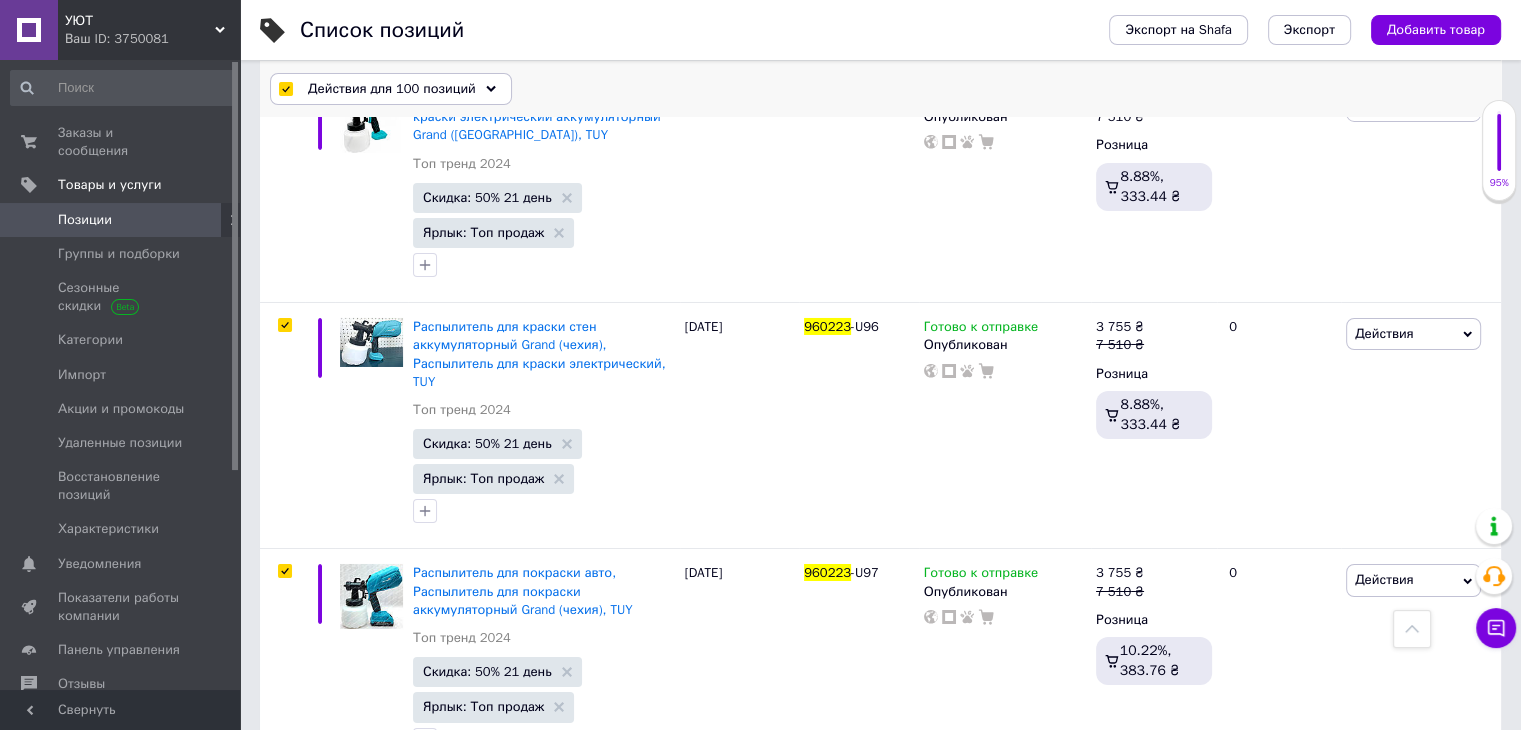 click on "Действия для 100 позиций" at bounding box center (392, 89) 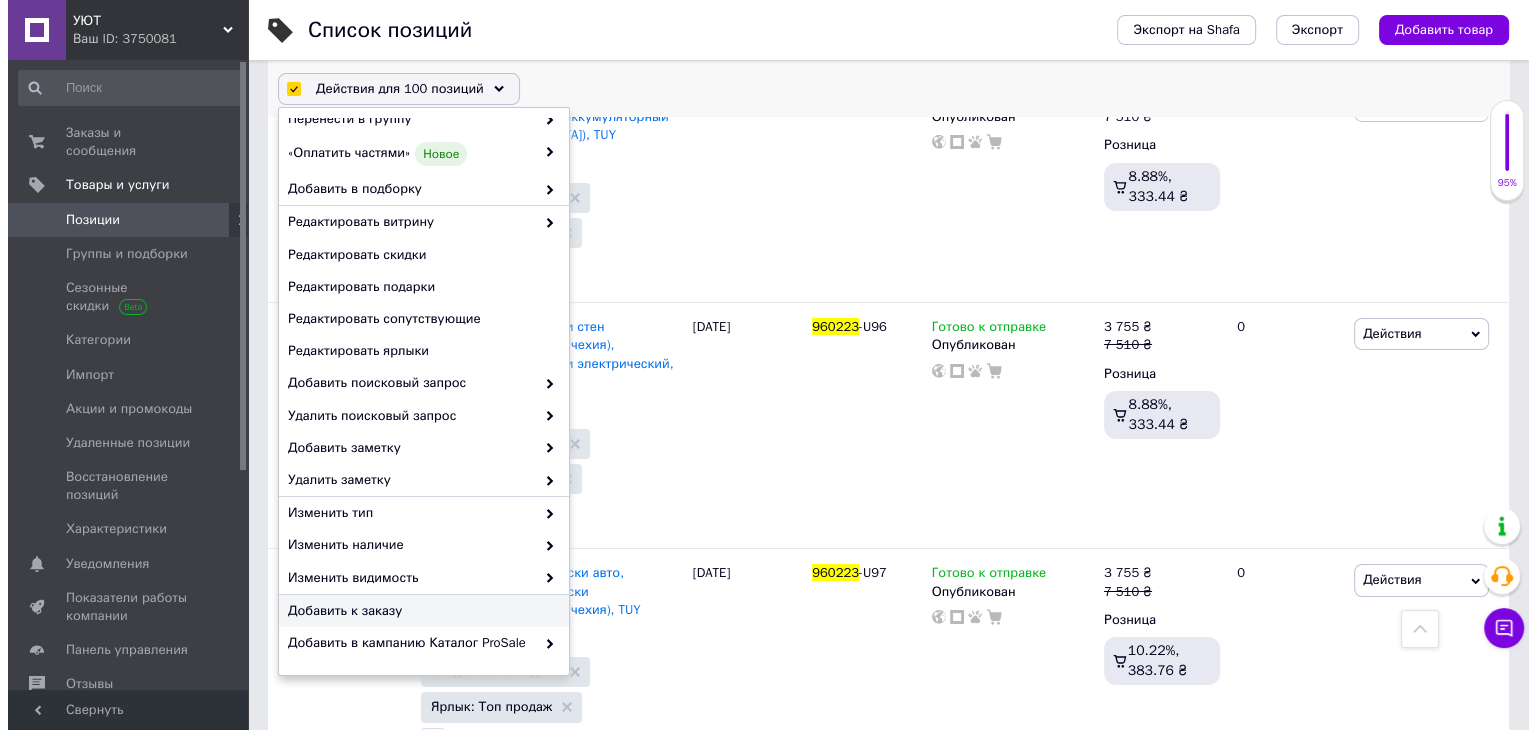 scroll, scrollTop: 170, scrollLeft: 0, axis: vertical 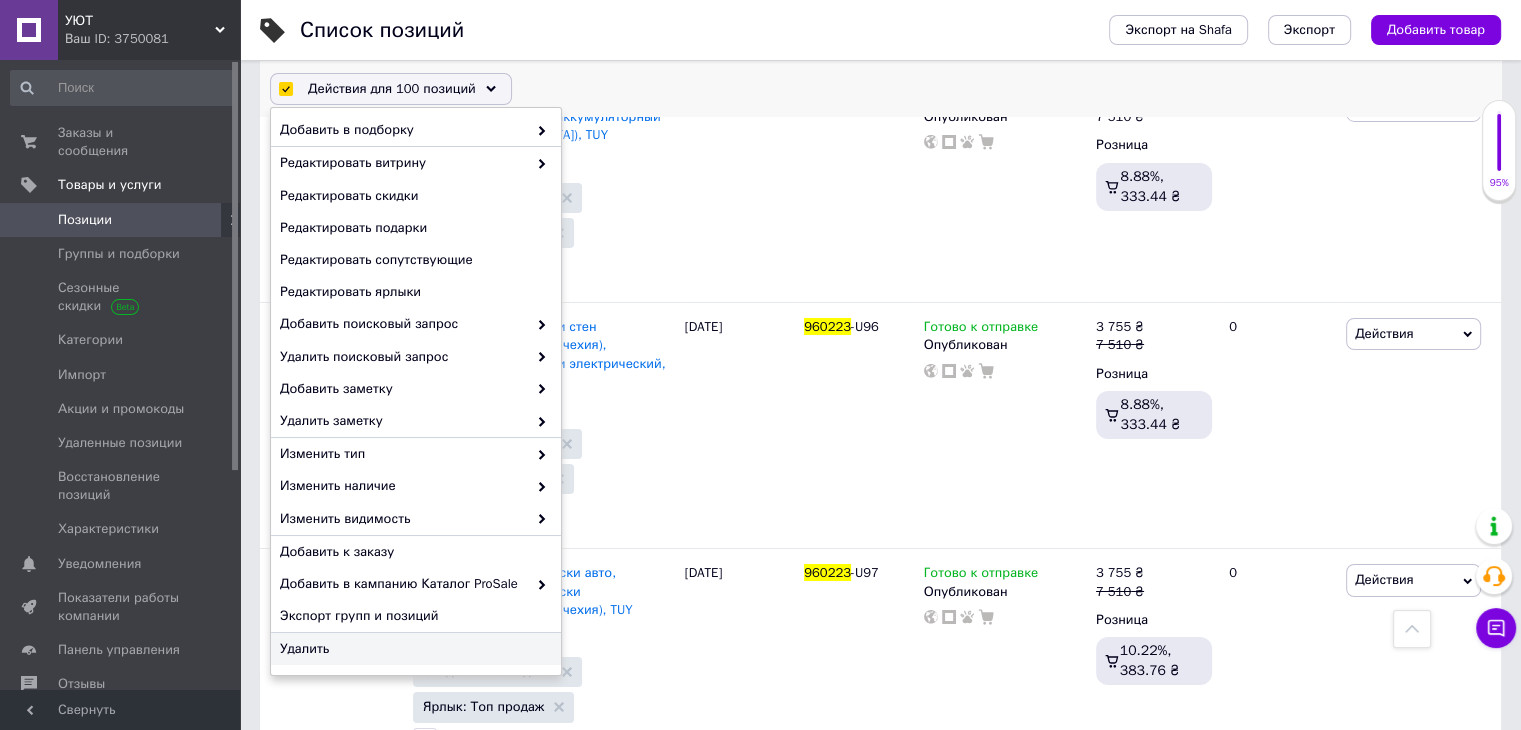 click on "Удалить" at bounding box center (416, 649) 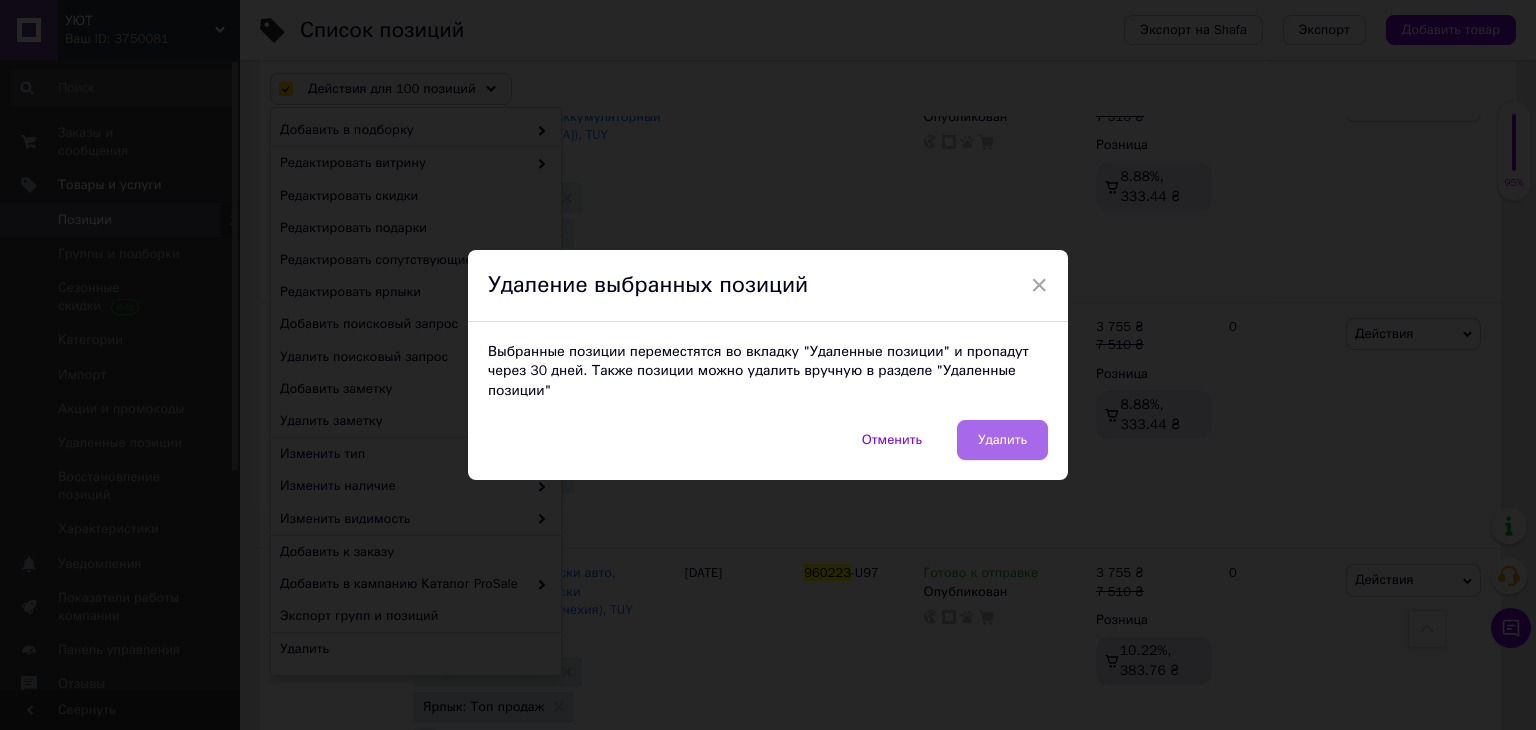 click on "Удалить" at bounding box center [1002, 440] 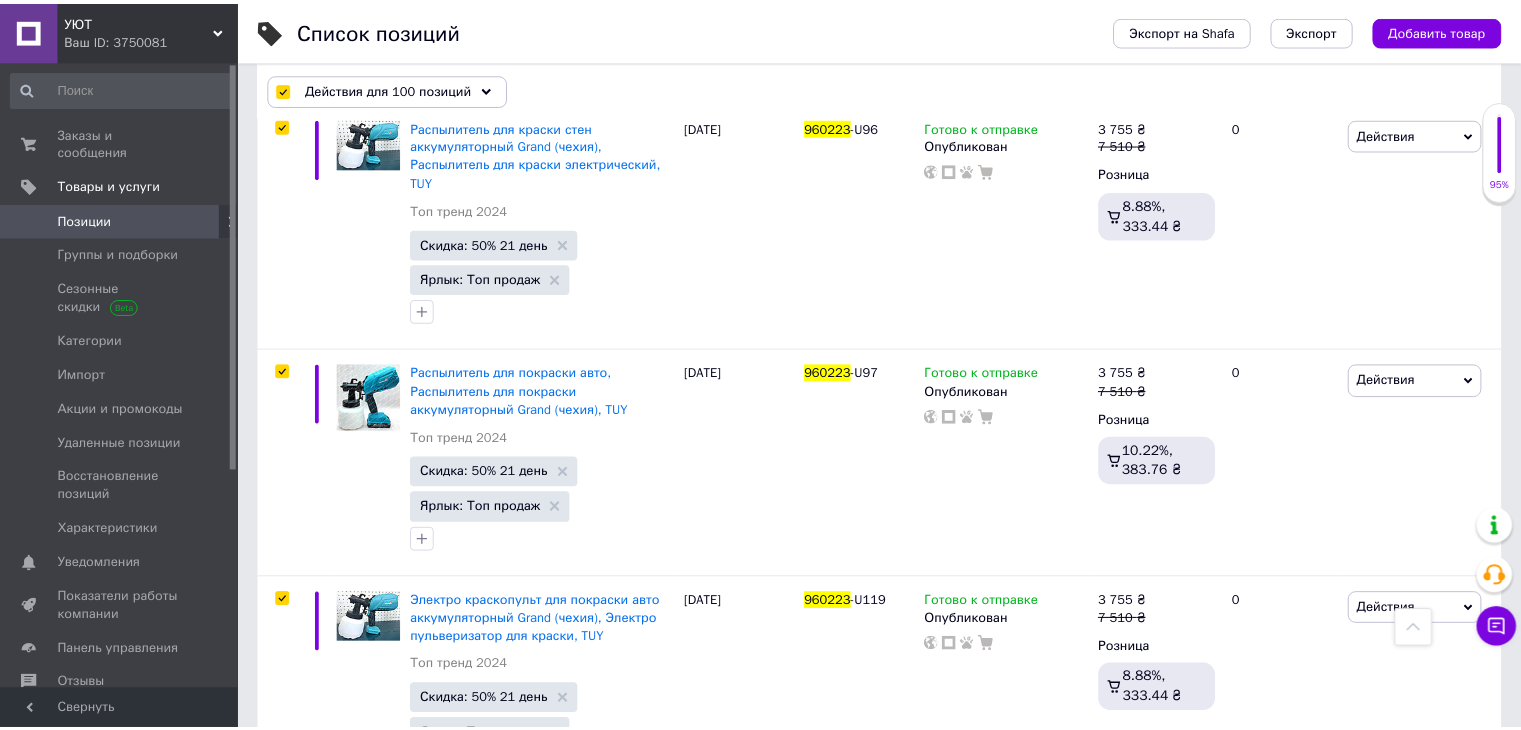 scroll, scrollTop: 22135, scrollLeft: 0, axis: vertical 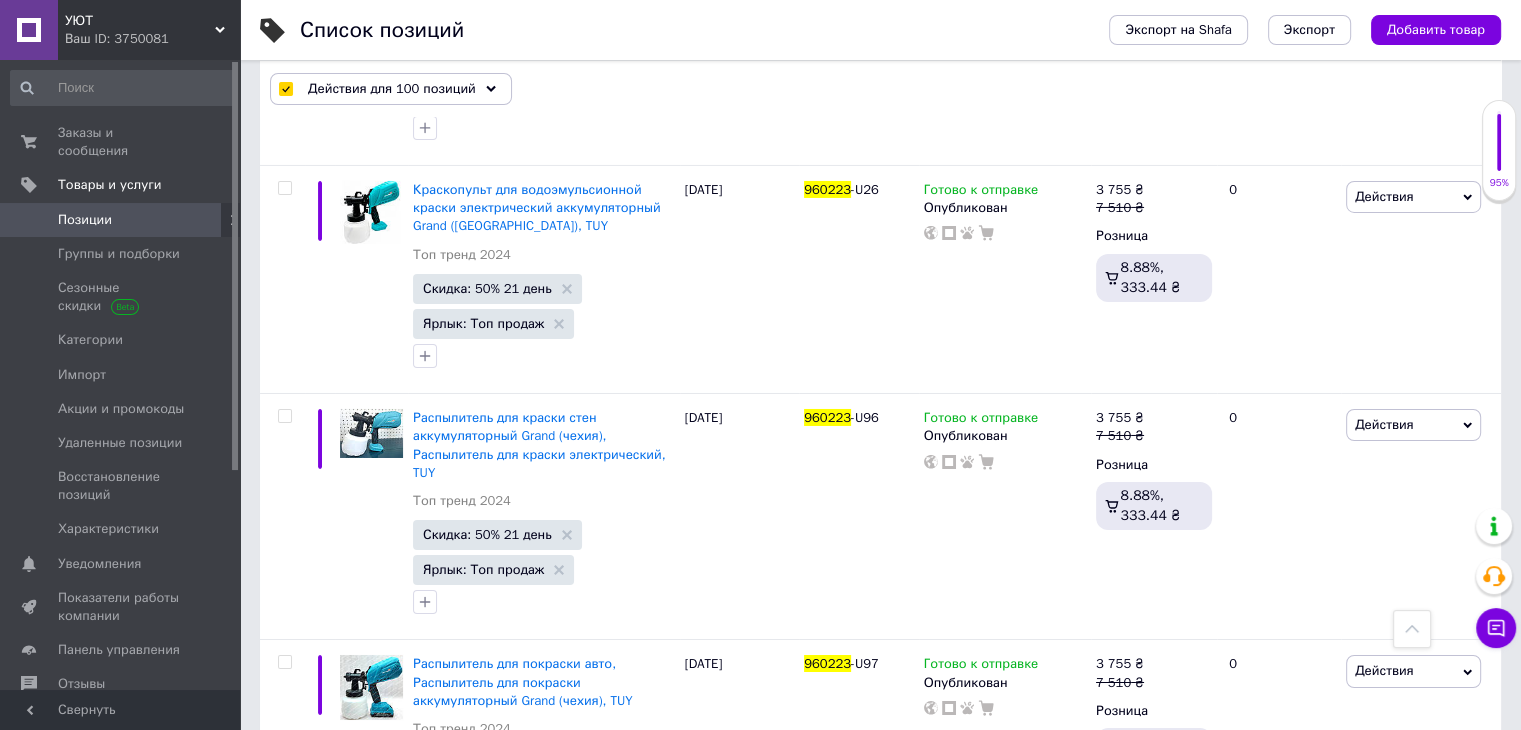 checkbox on "false" 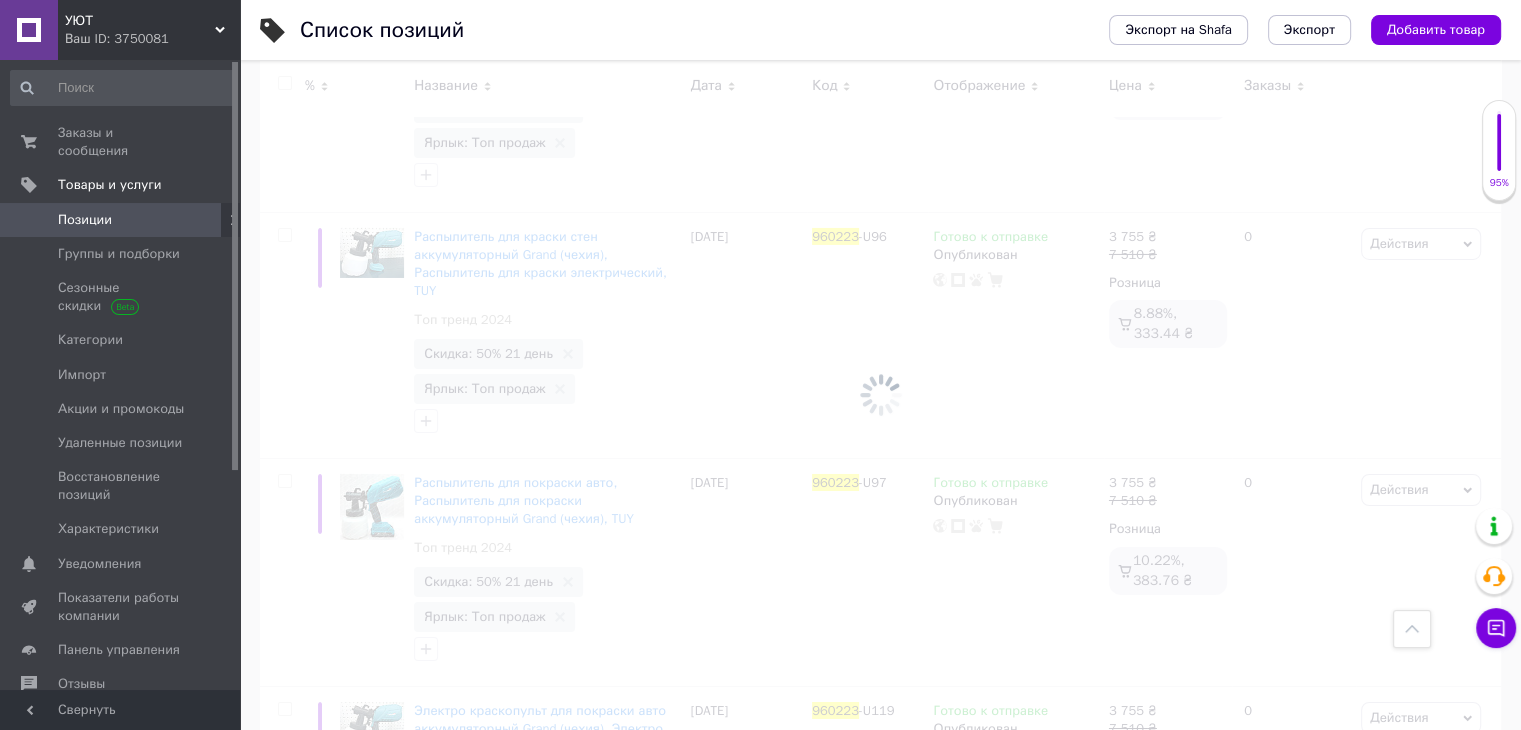 scroll, scrollTop: 22044, scrollLeft: 0, axis: vertical 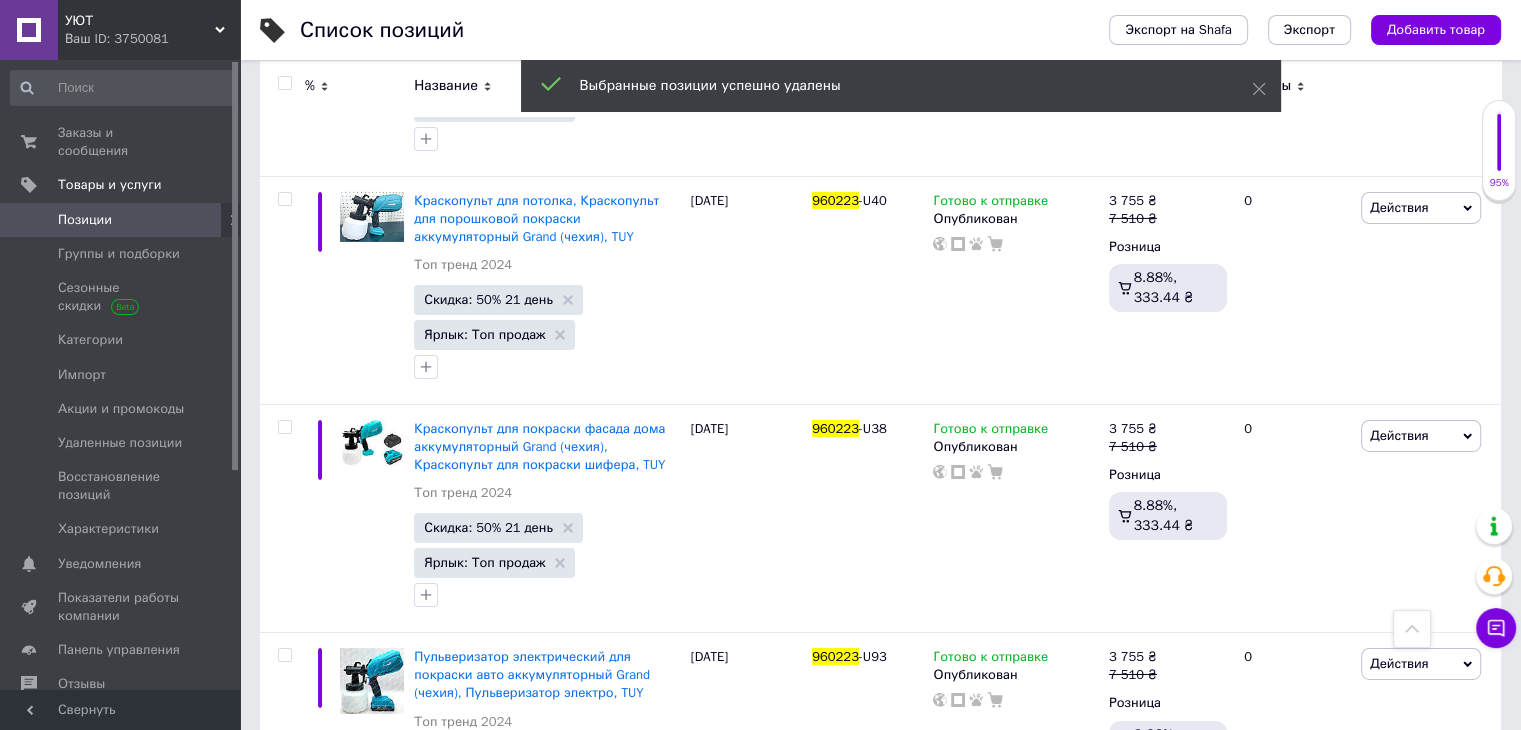 click at bounding box center (284, 83) 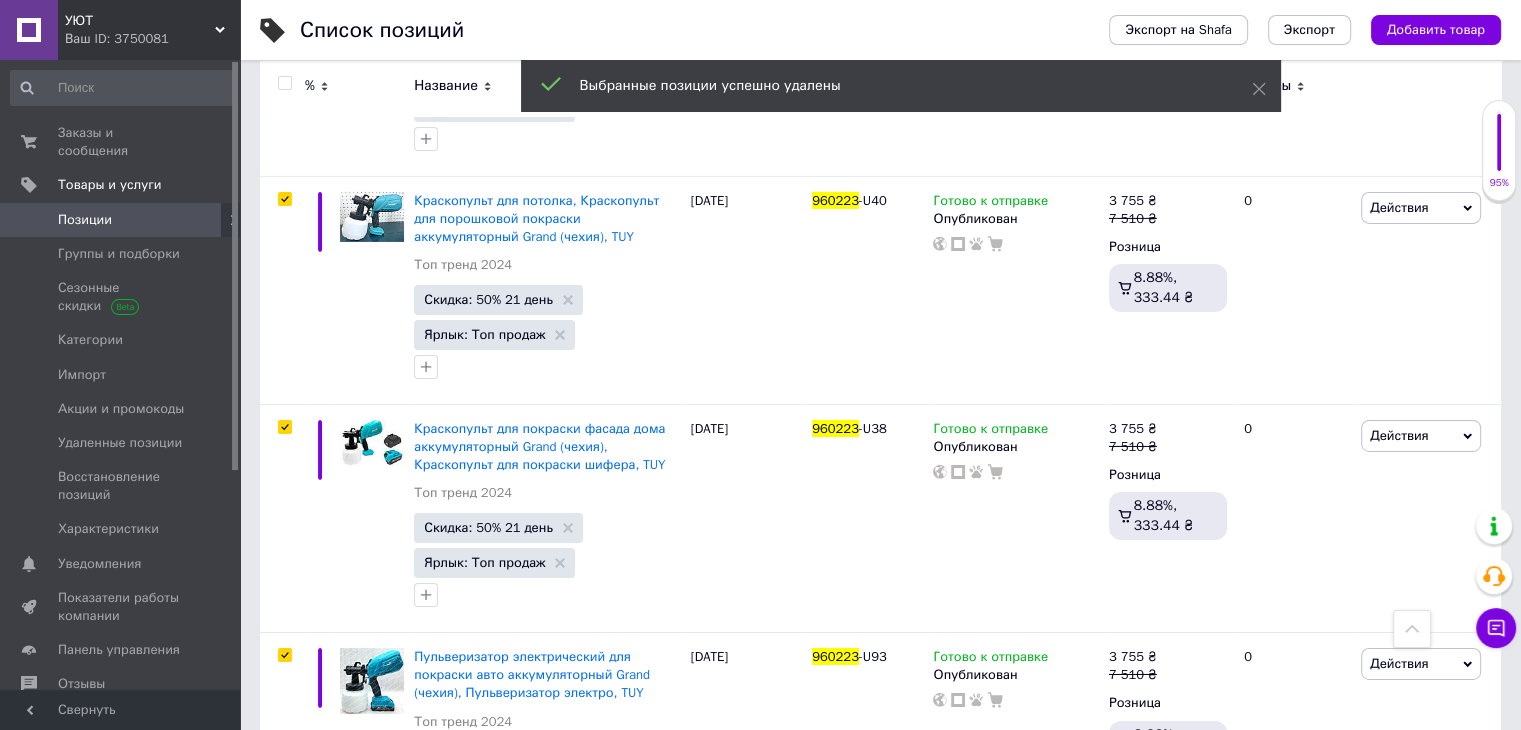 scroll, scrollTop: 21972, scrollLeft: 0, axis: vertical 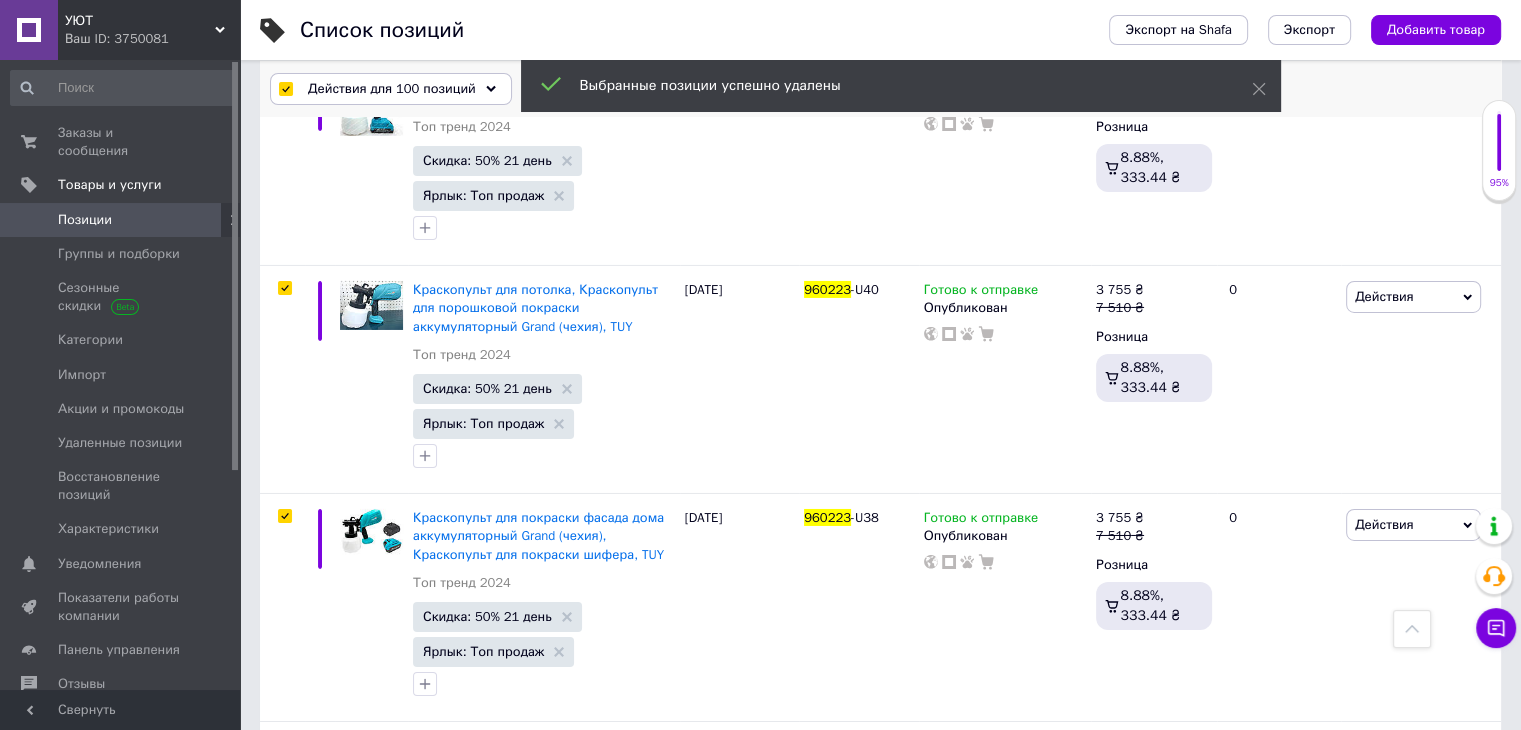 click on "Действия для 100 позиций" at bounding box center [392, 89] 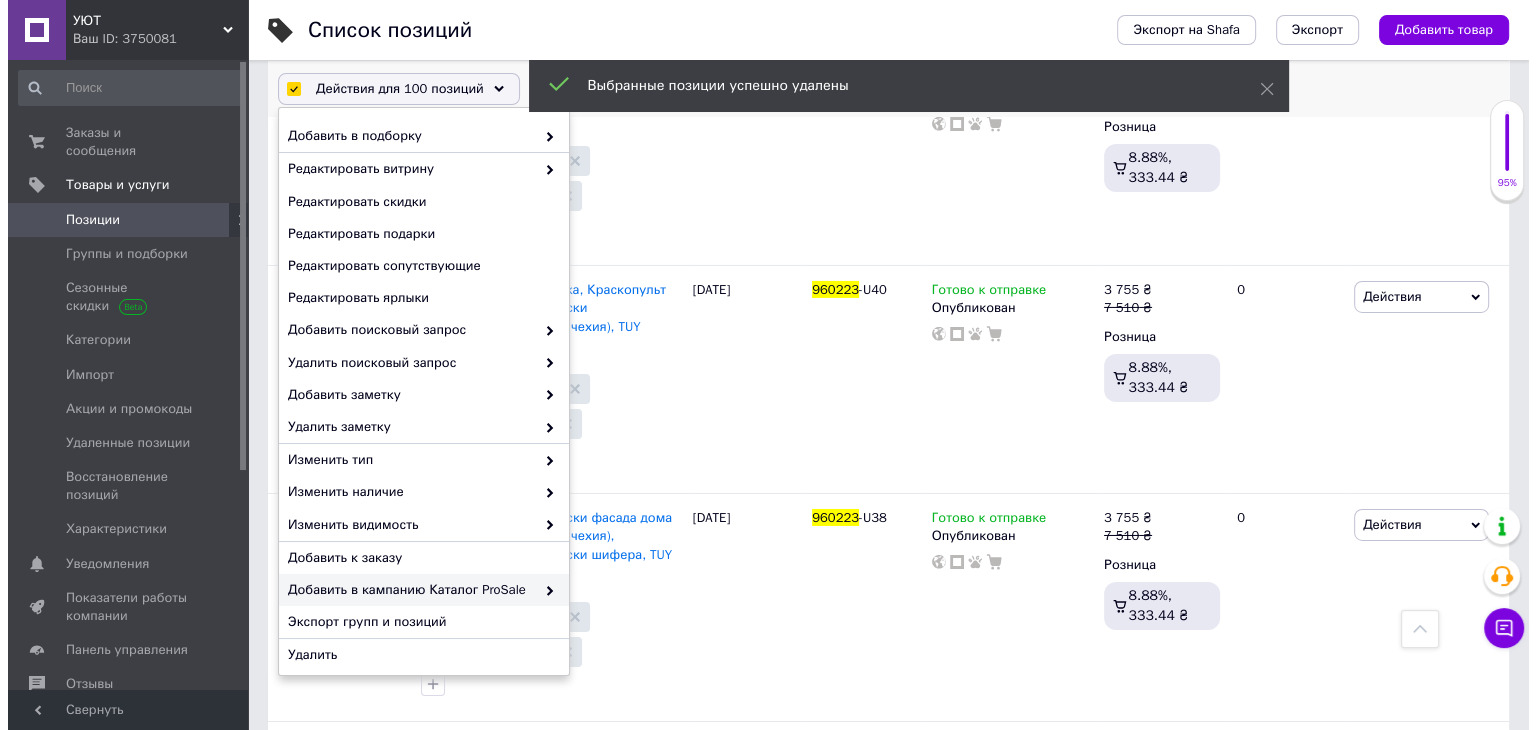 scroll, scrollTop: 170, scrollLeft: 0, axis: vertical 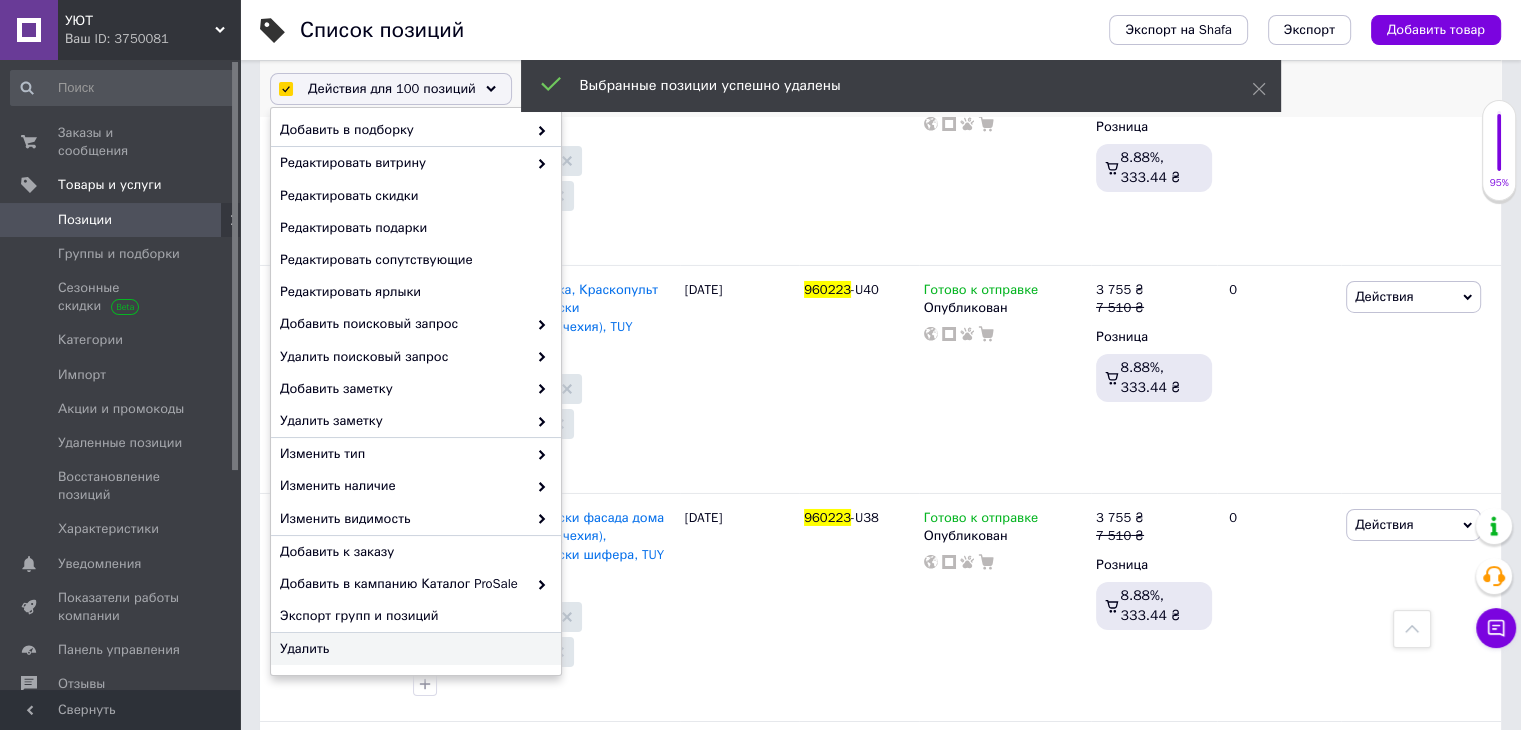 click on "Удалить" at bounding box center (413, 649) 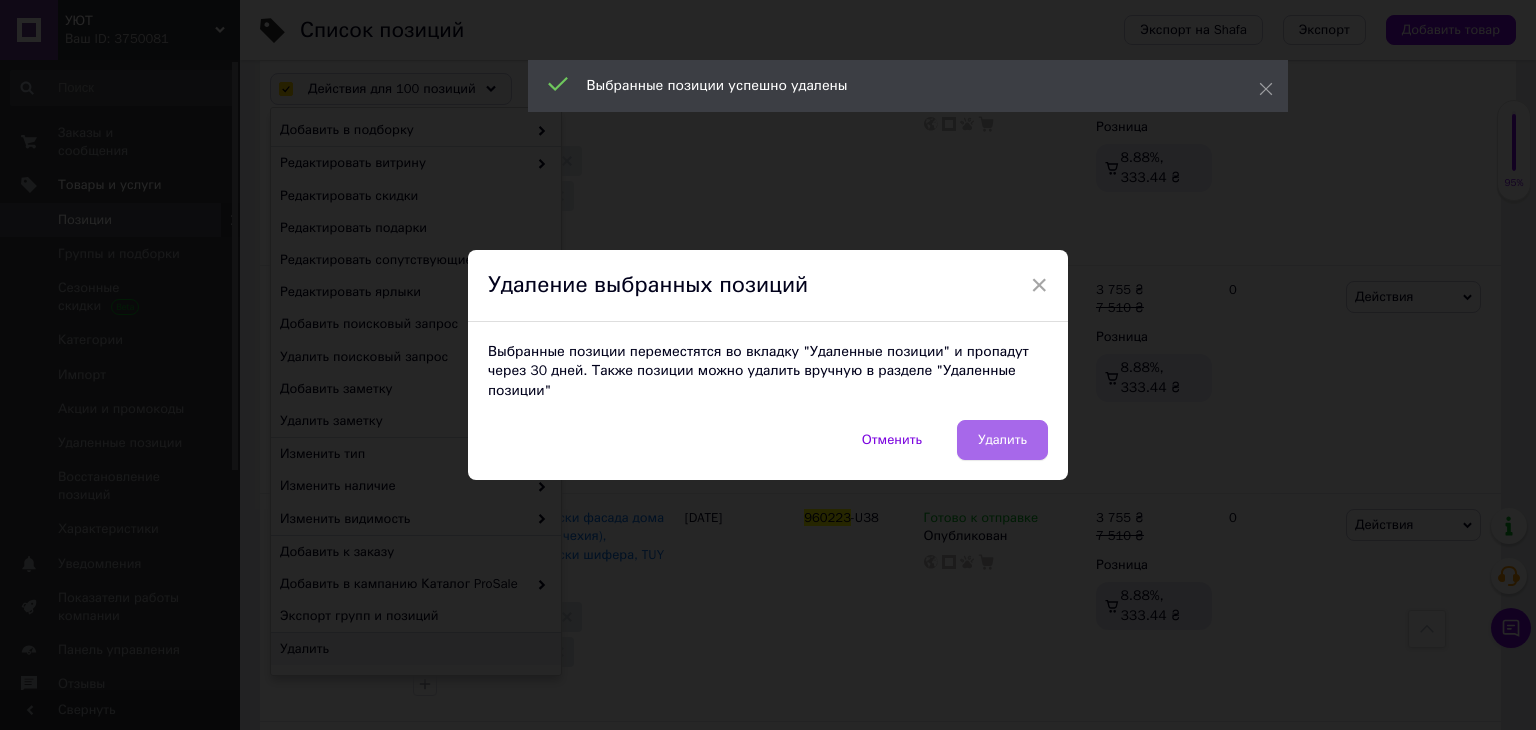 click on "Удалить" at bounding box center (1002, 440) 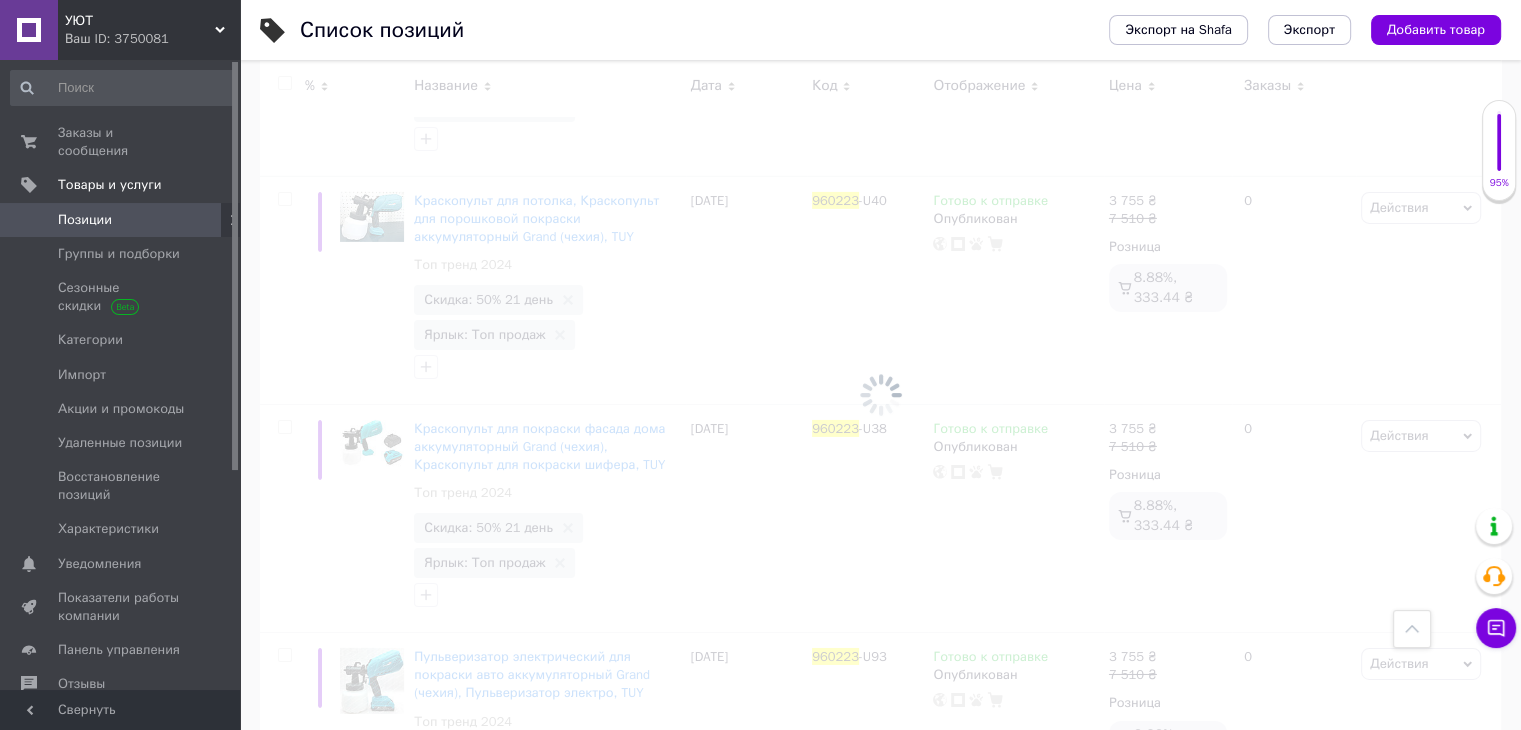 scroll, scrollTop: 21789, scrollLeft: 0, axis: vertical 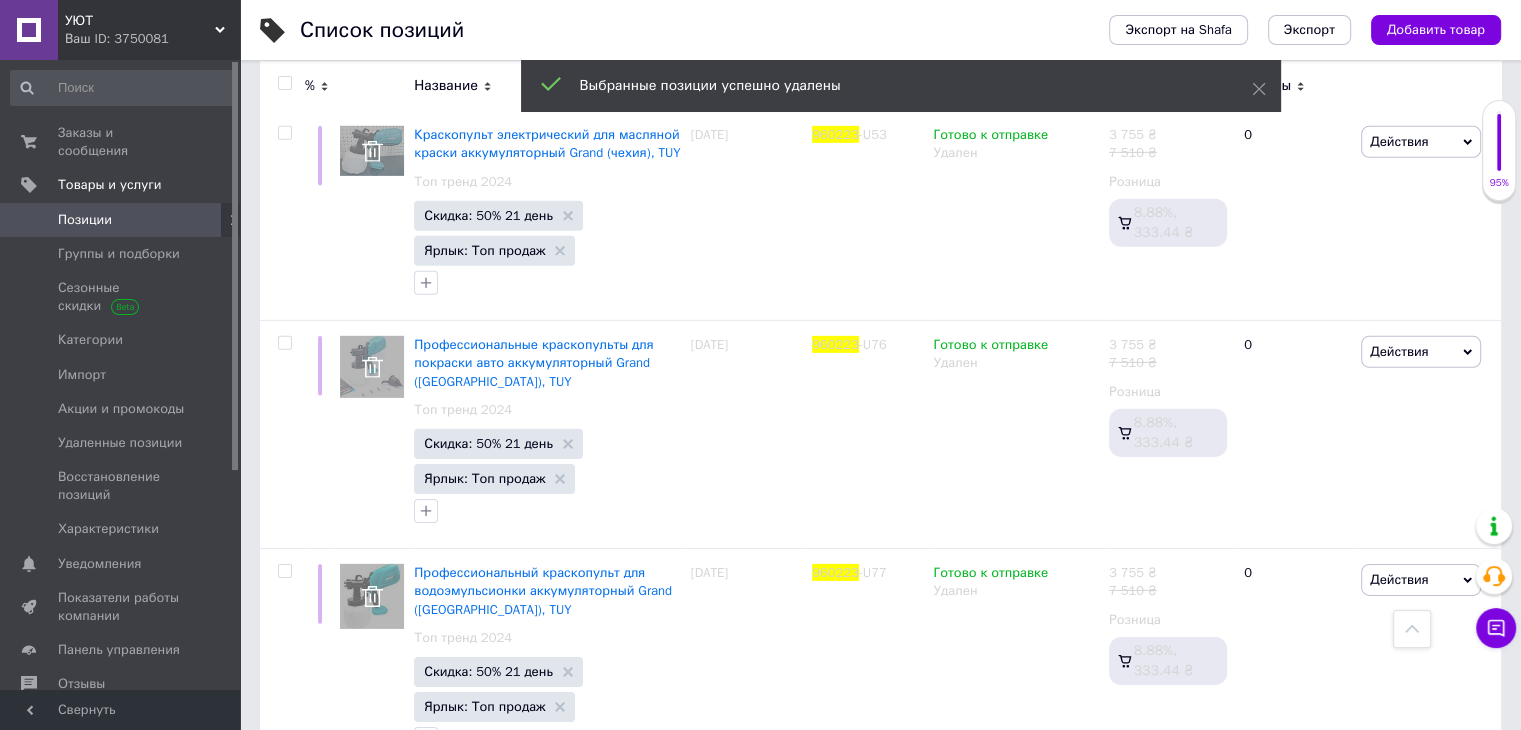 click at bounding box center [284, 83] 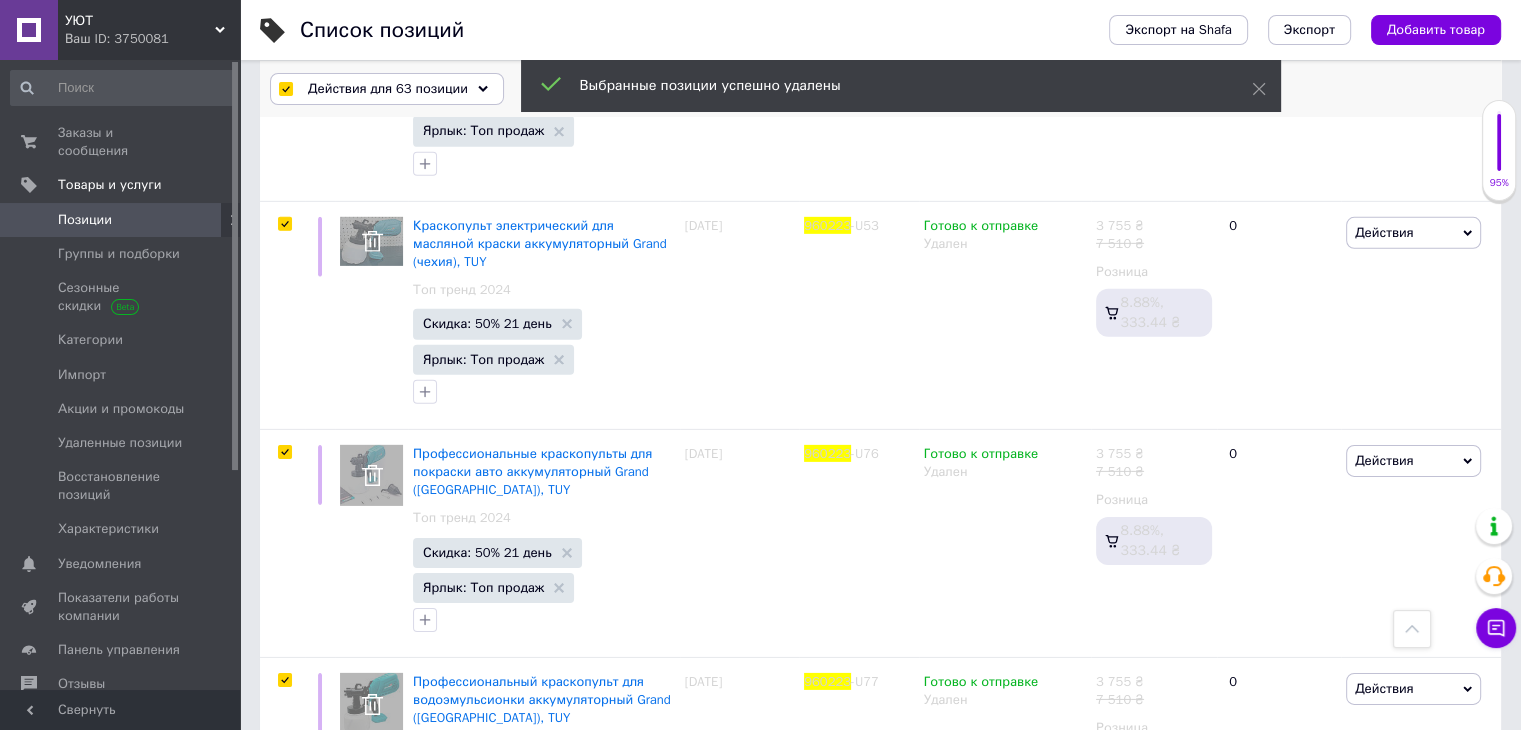 scroll, scrollTop: 13878, scrollLeft: 0, axis: vertical 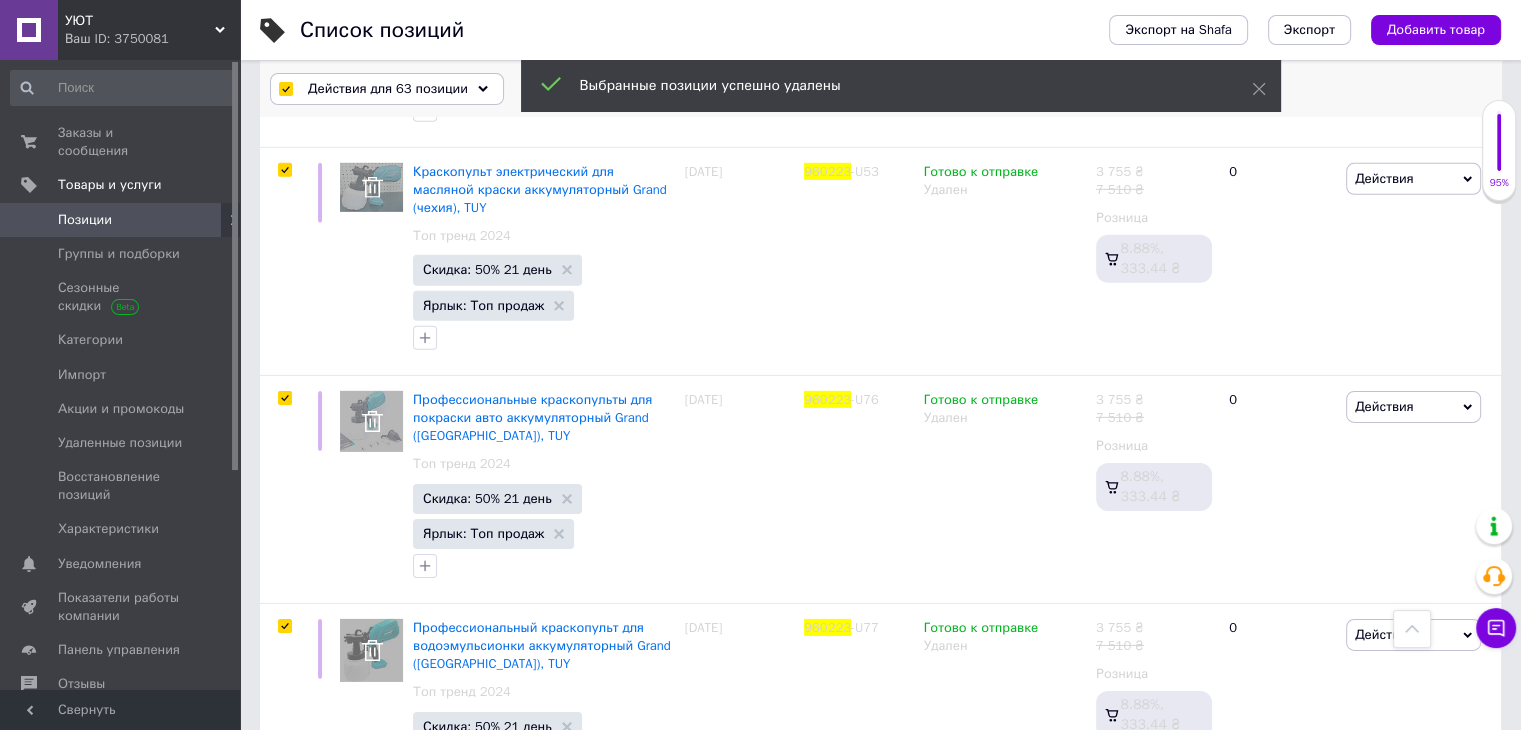 click on "Действия для 63 позиции" at bounding box center (388, 89) 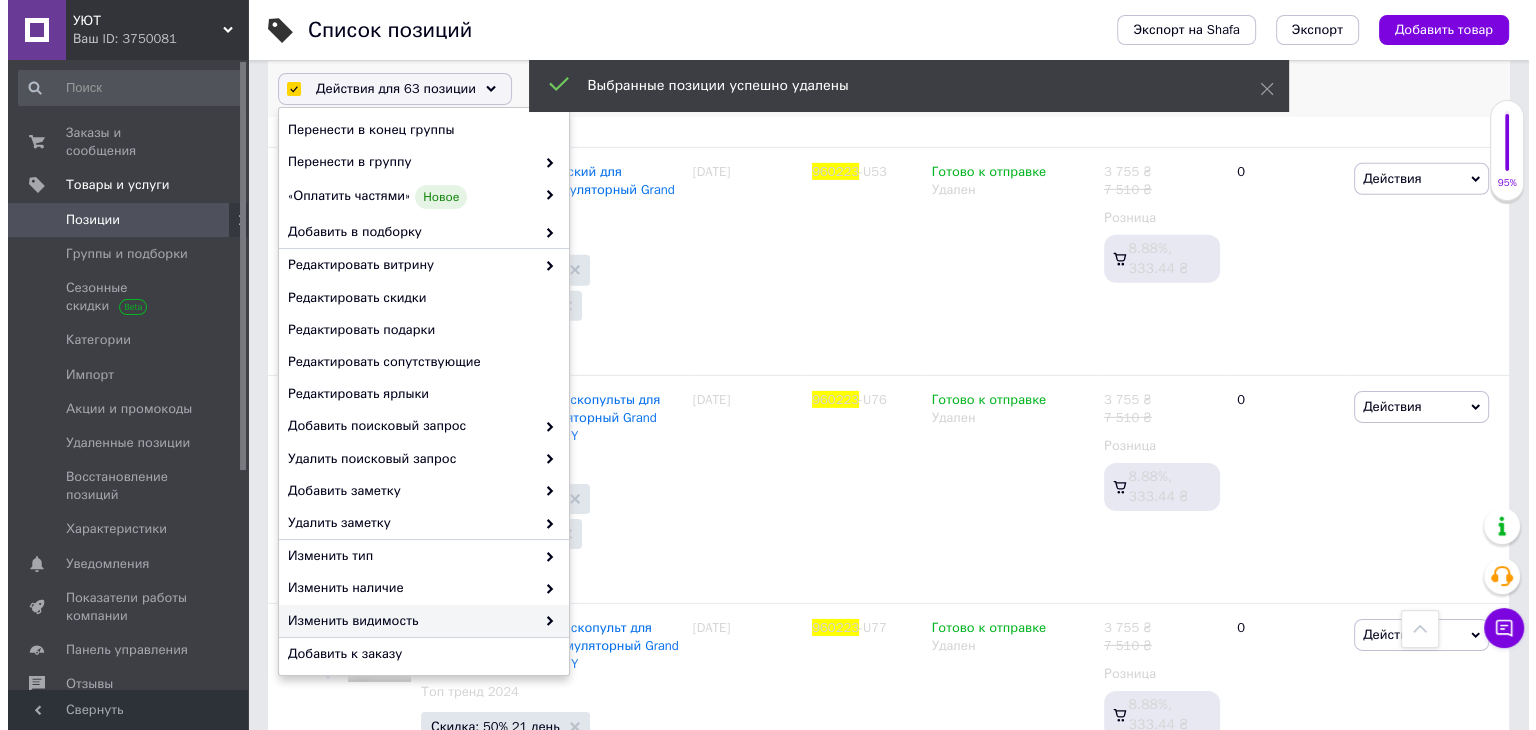 scroll, scrollTop: 170, scrollLeft: 0, axis: vertical 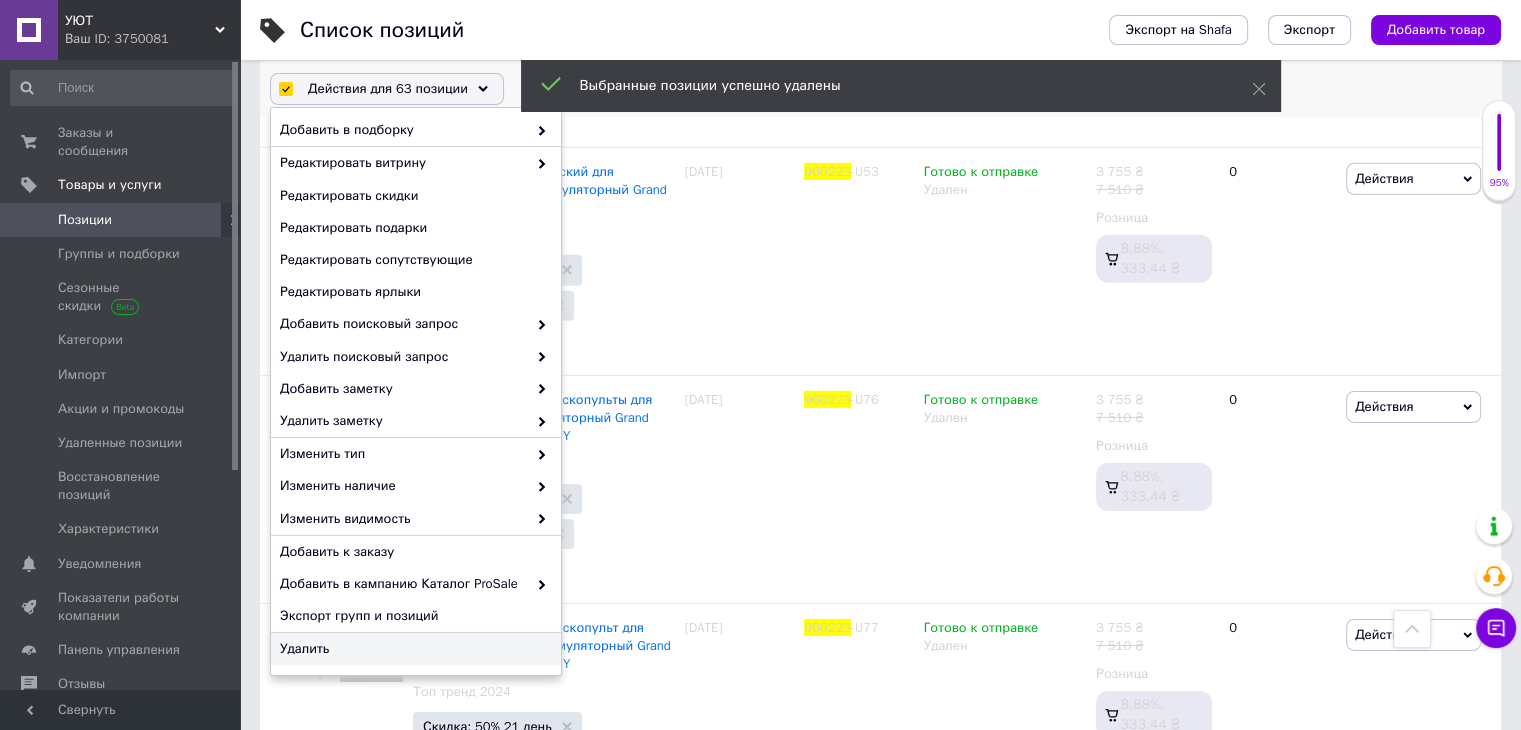 click on "Удалить" at bounding box center (413, 649) 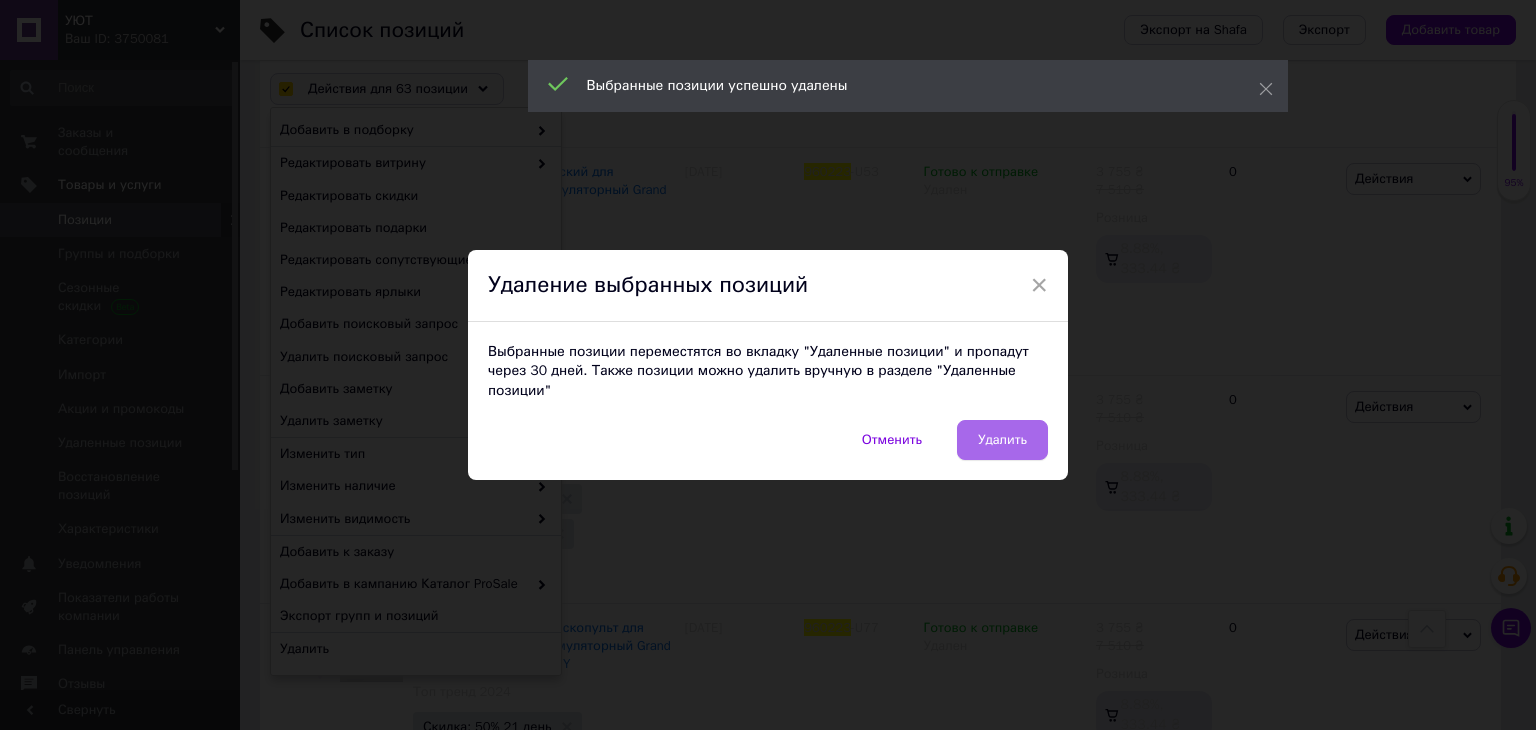 click on "Удалить" at bounding box center [1002, 440] 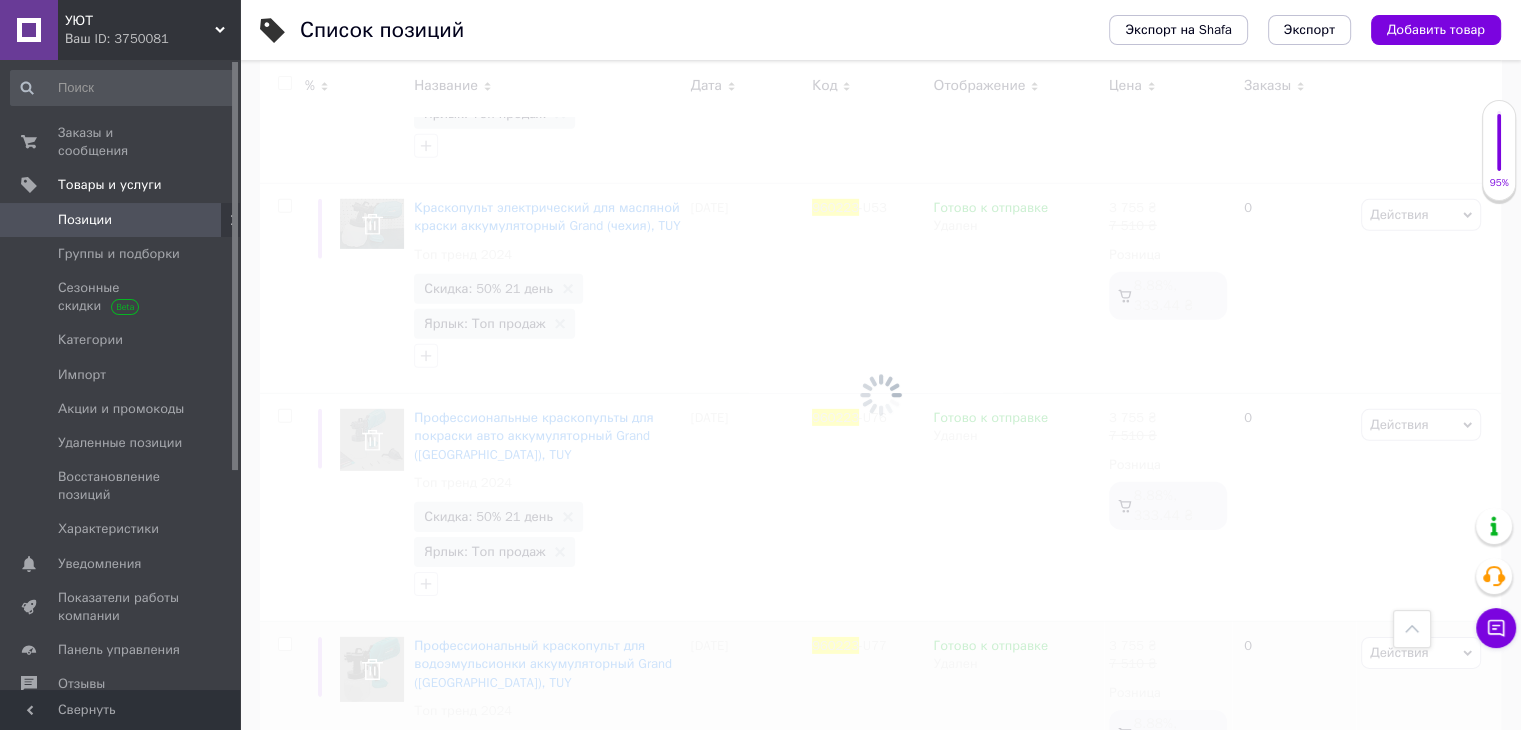 scroll, scrollTop: 121, scrollLeft: 0, axis: vertical 